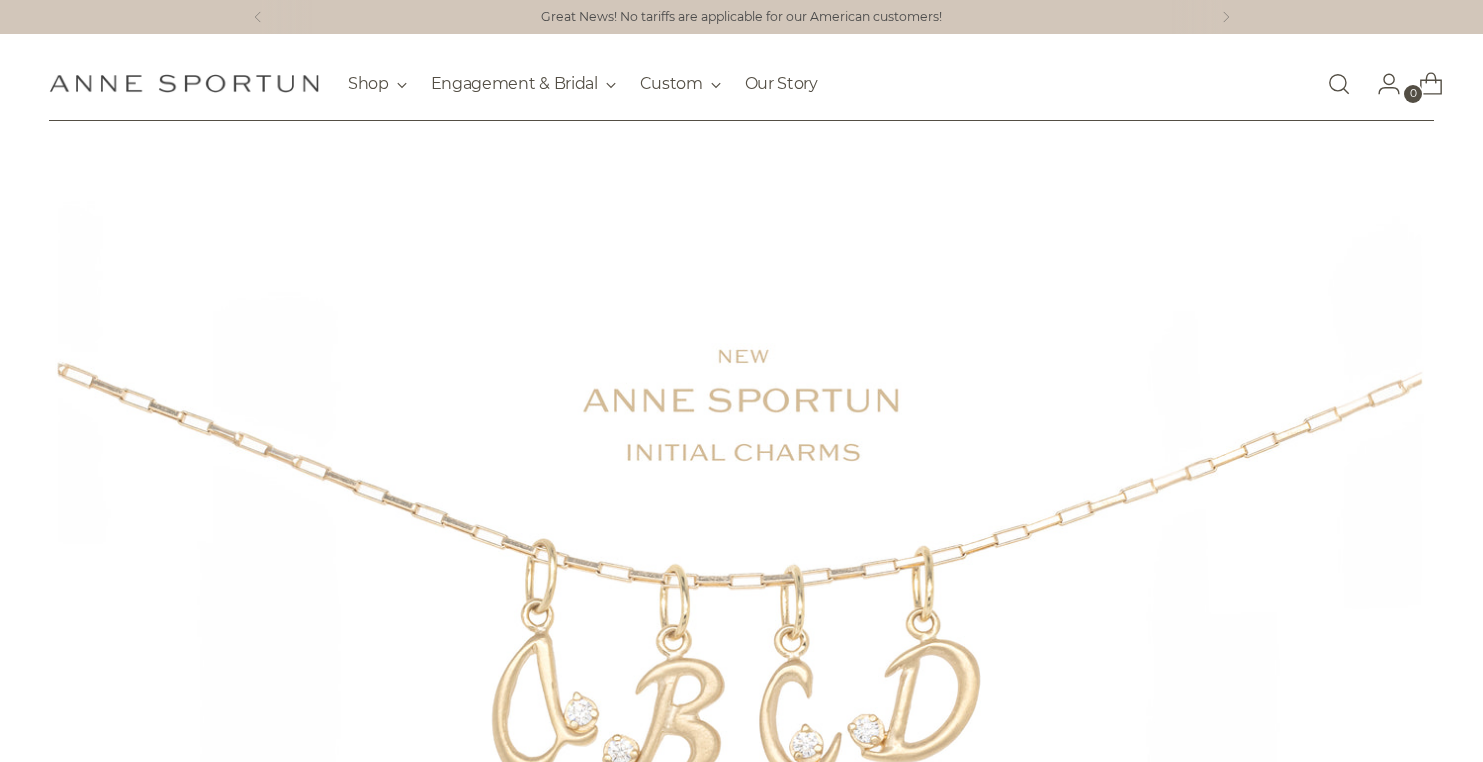 scroll, scrollTop: 0, scrollLeft: 0, axis: both 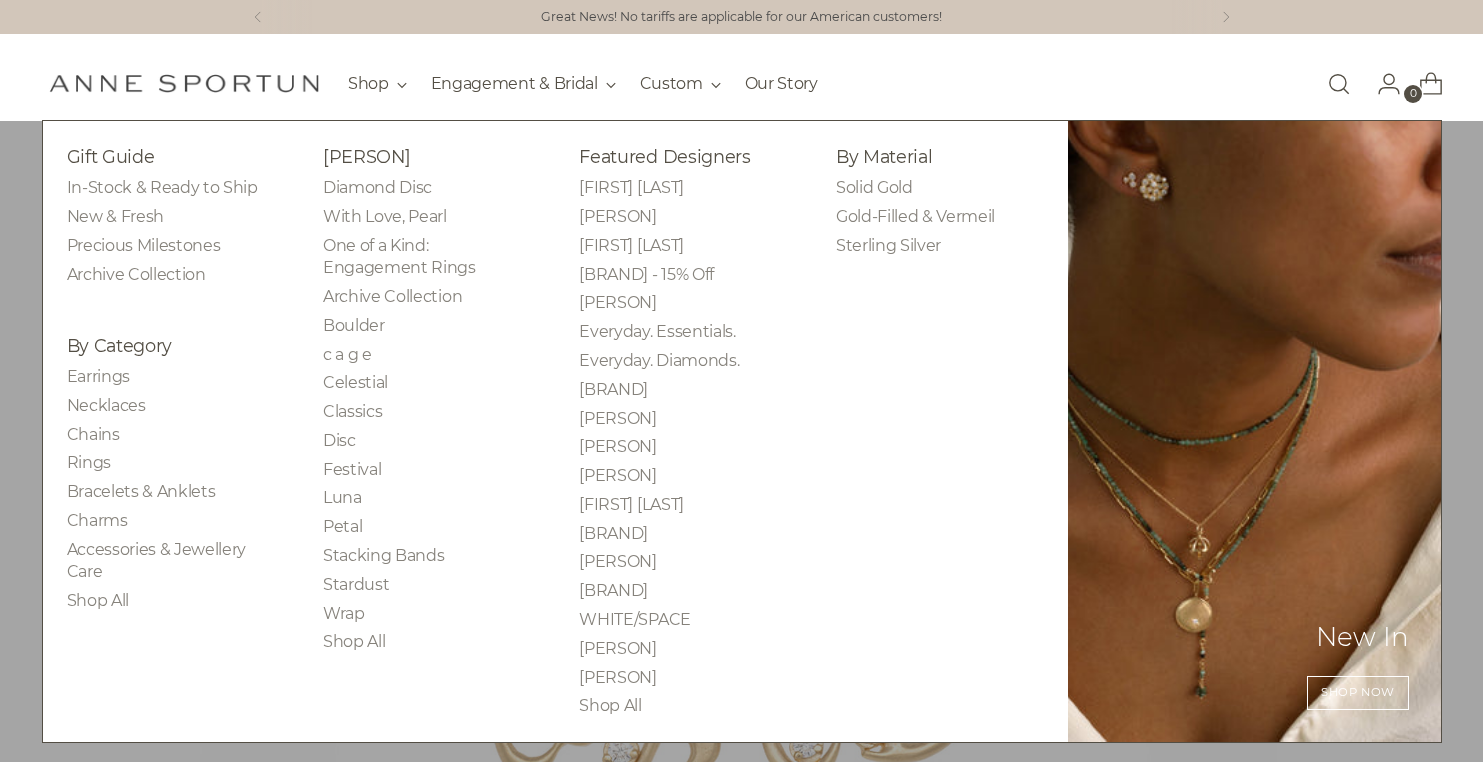 click on "Chains" at bounding box center (171, 246) 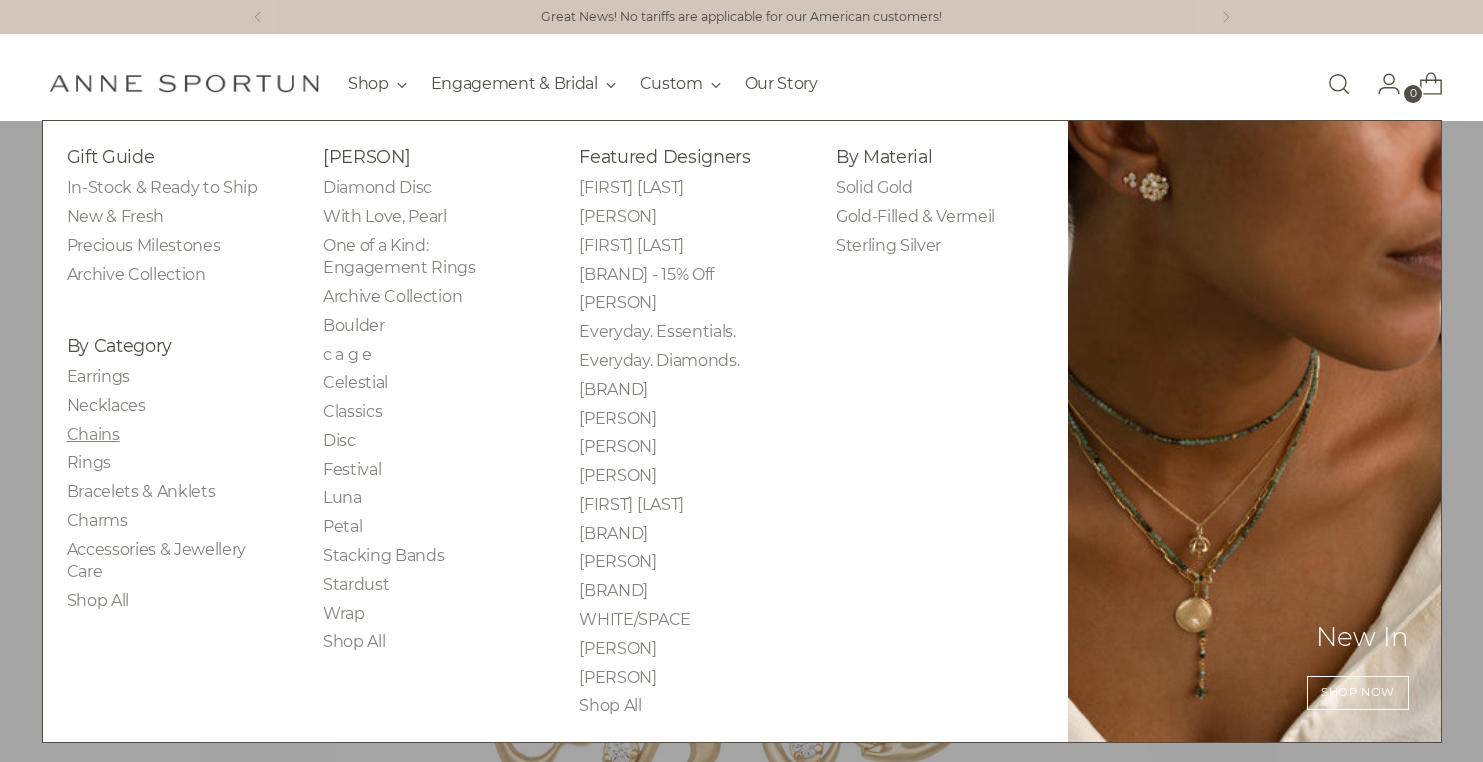 click on "Chains" at bounding box center (93, 434) 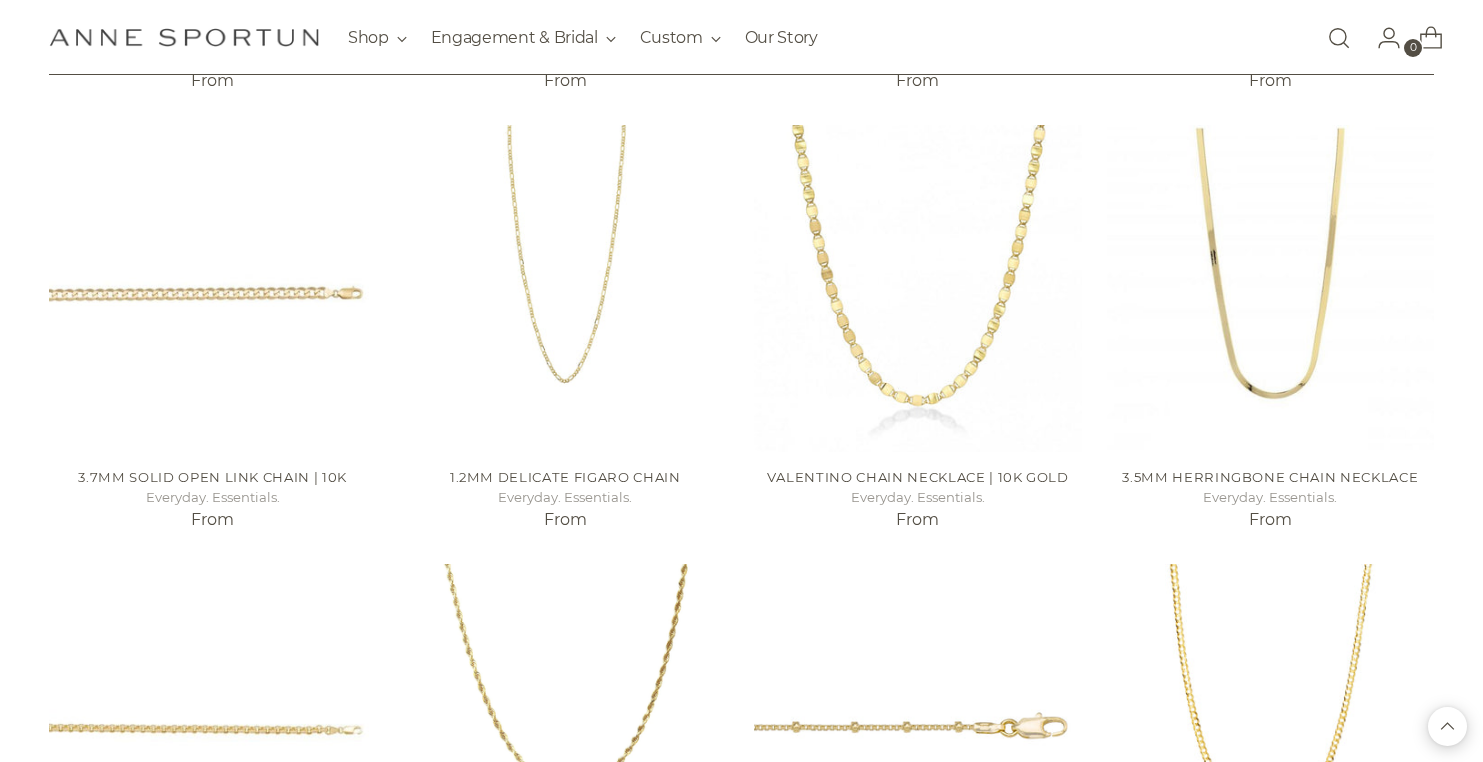 scroll, scrollTop: 2585, scrollLeft: 0, axis: vertical 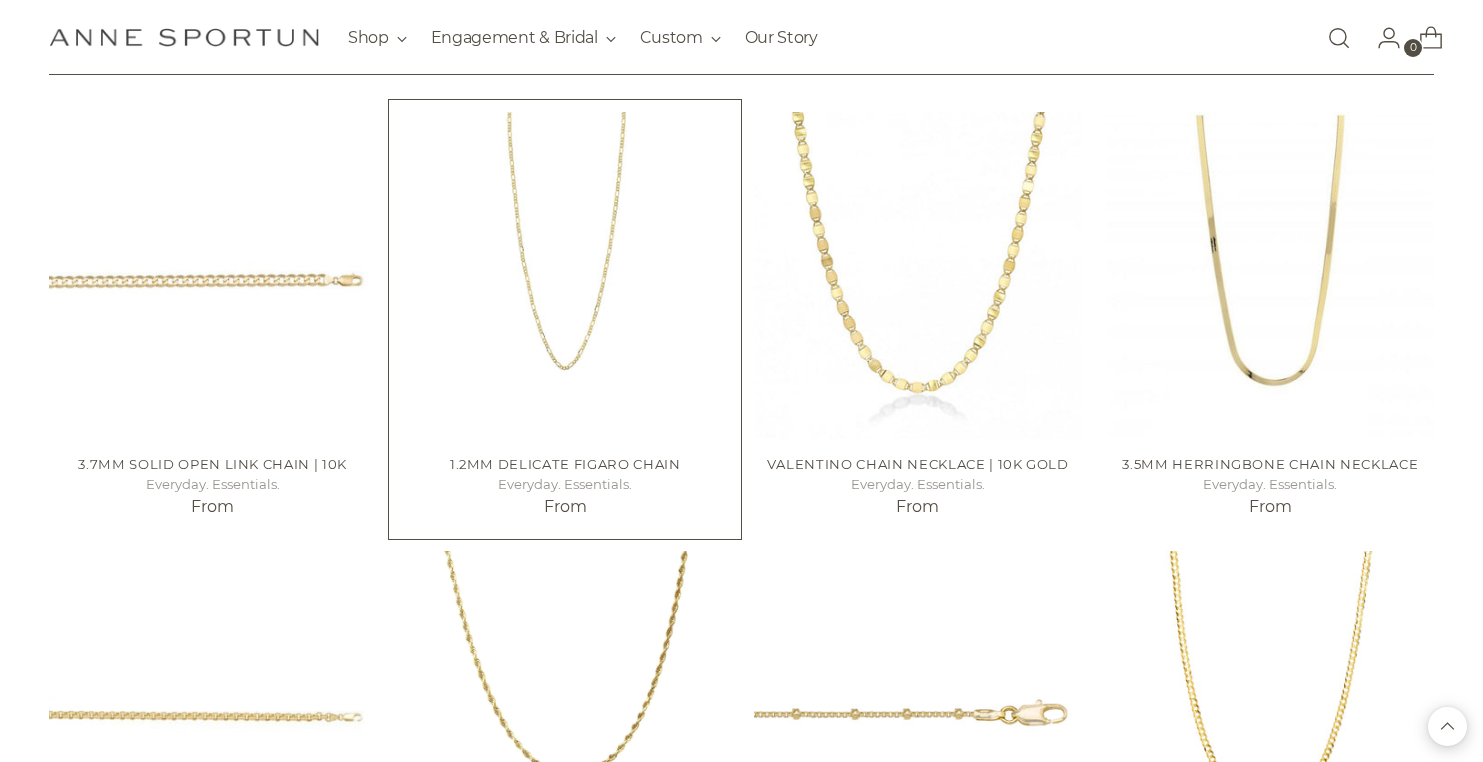 click at bounding box center [0, 0] 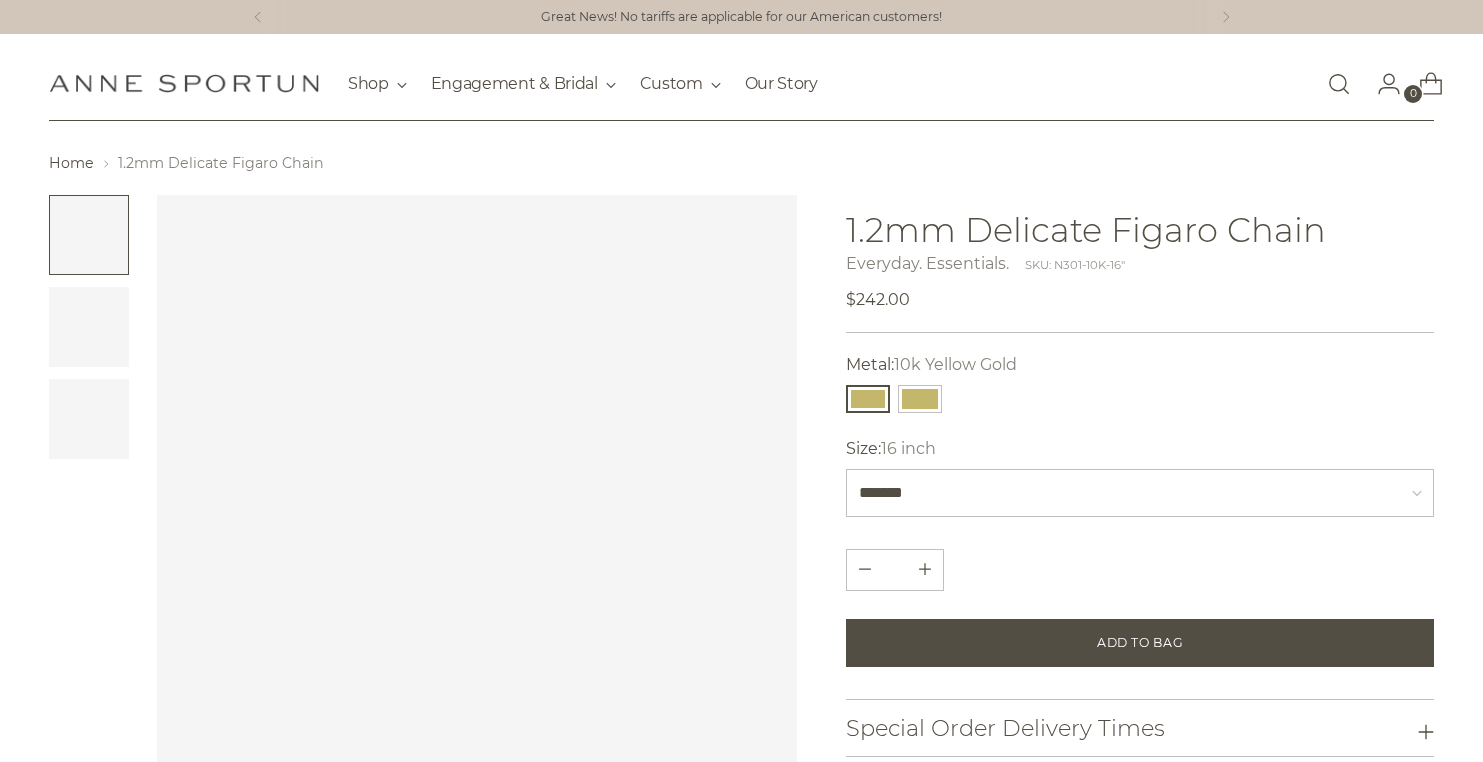 scroll, scrollTop: 0, scrollLeft: 0, axis: both 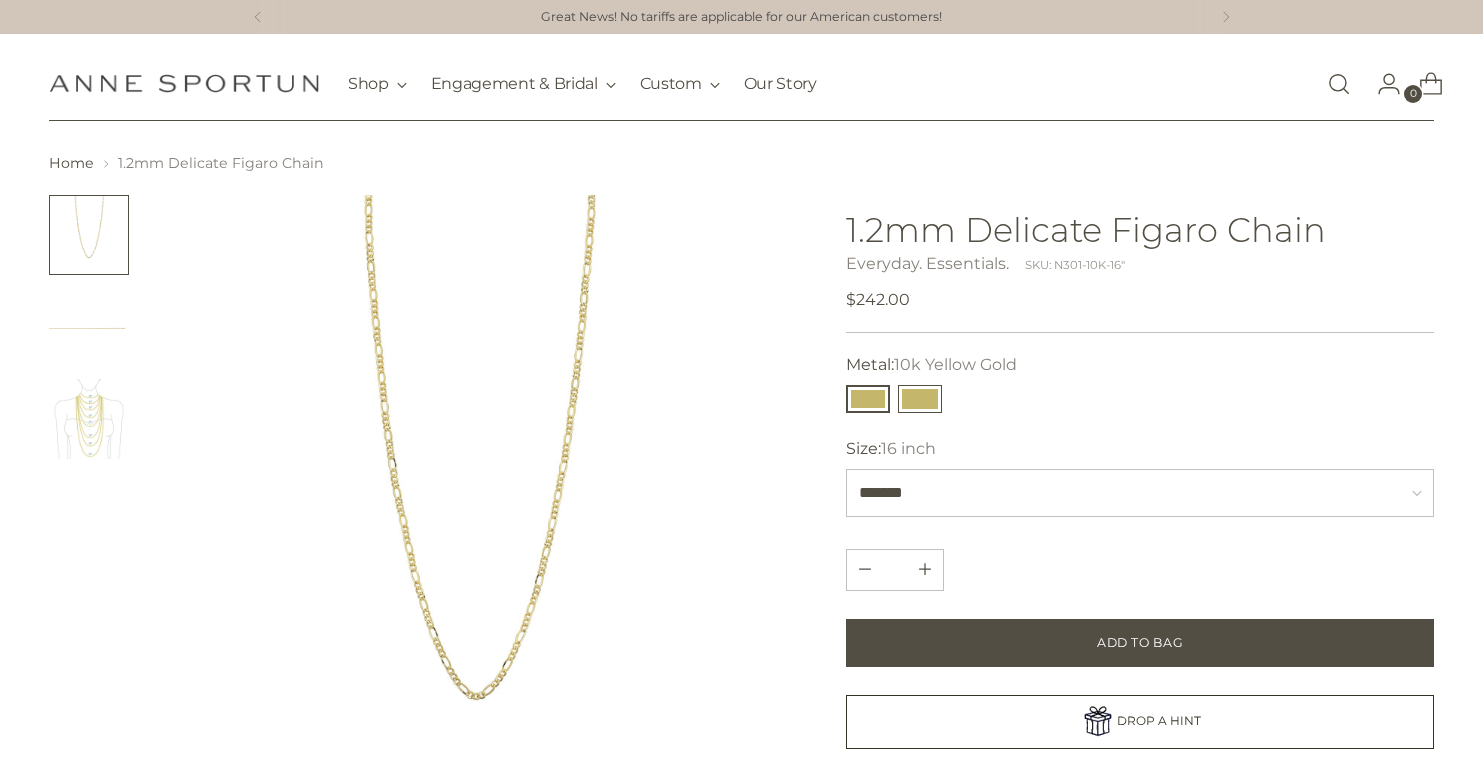 click at bounding box center [920, 399] 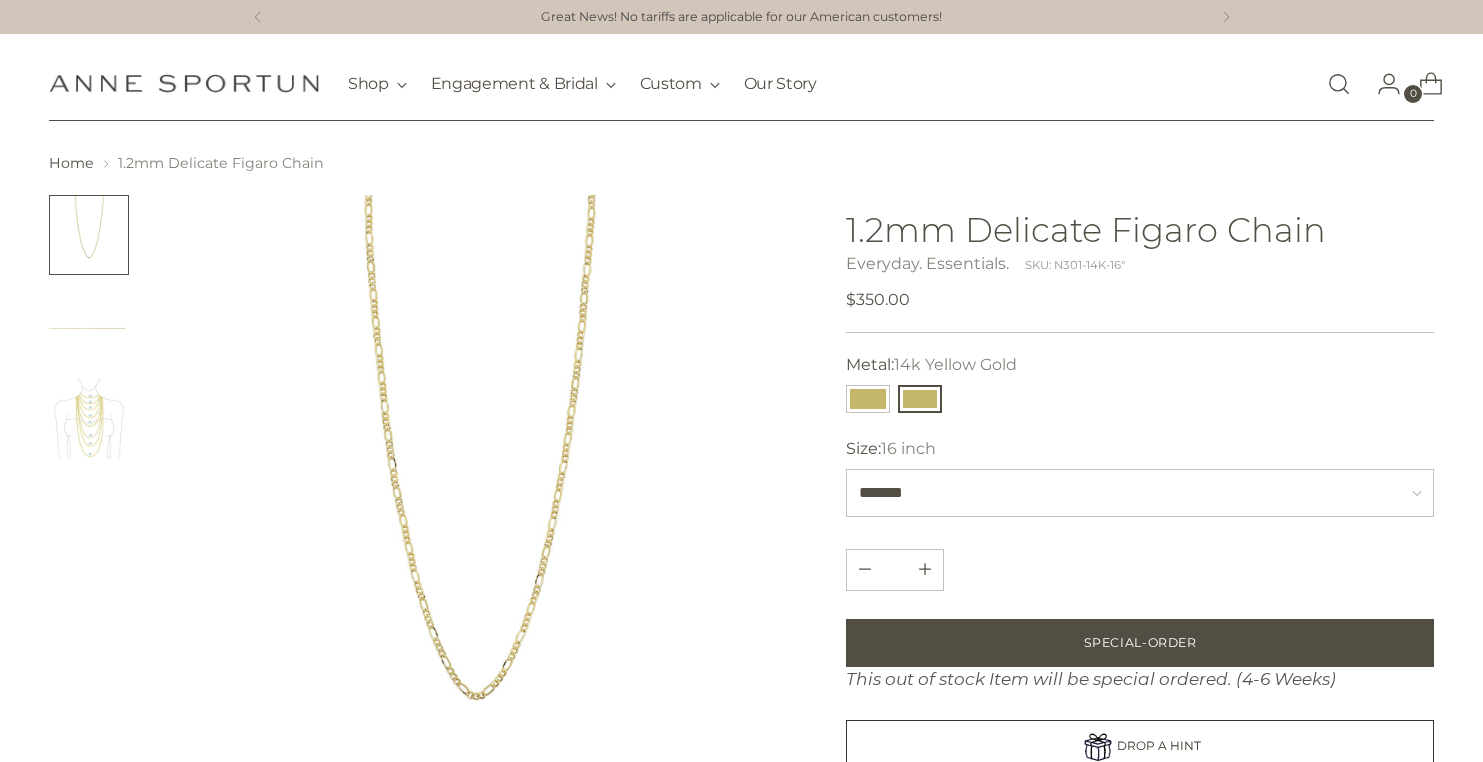 click at bounding box center (89, 419) 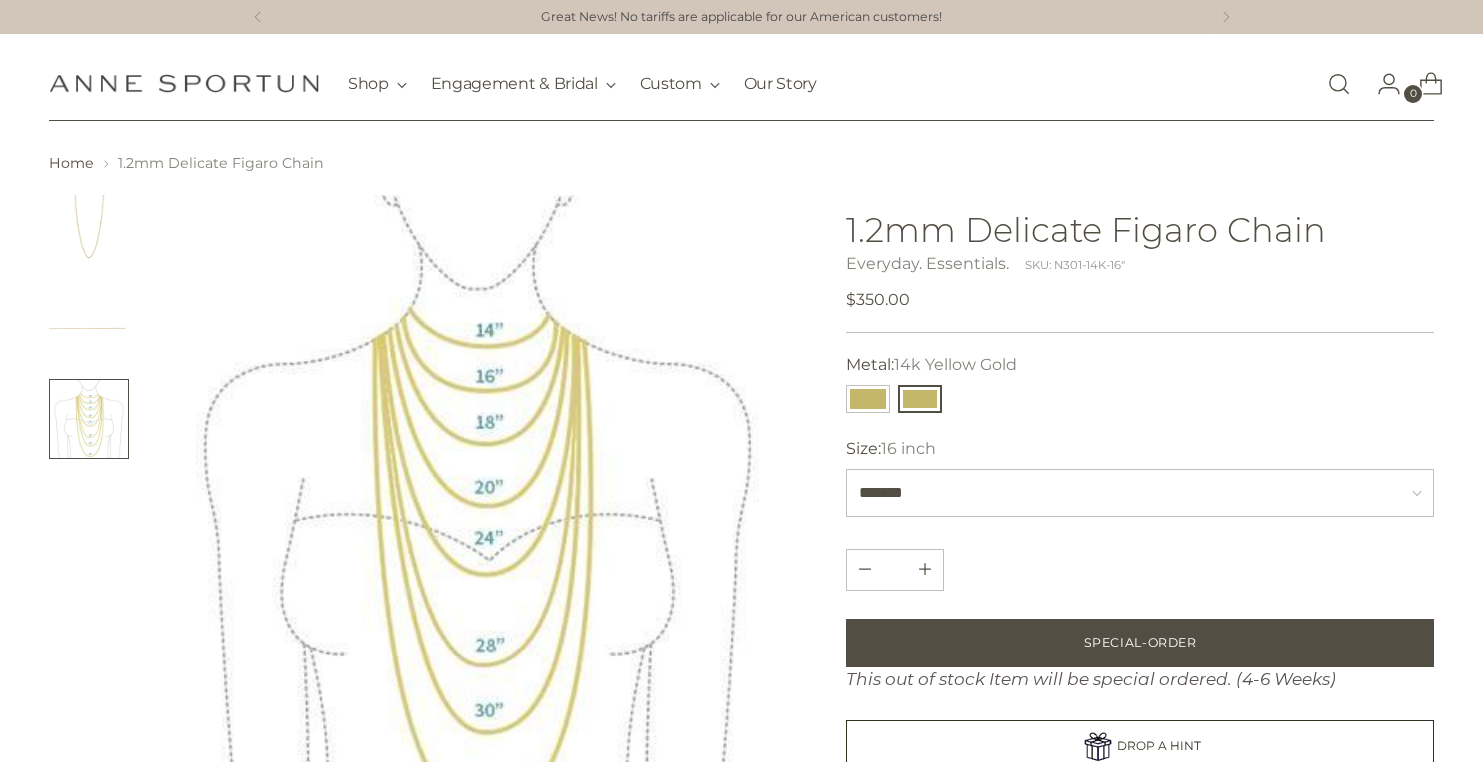 click at bounding box center (89, 235) 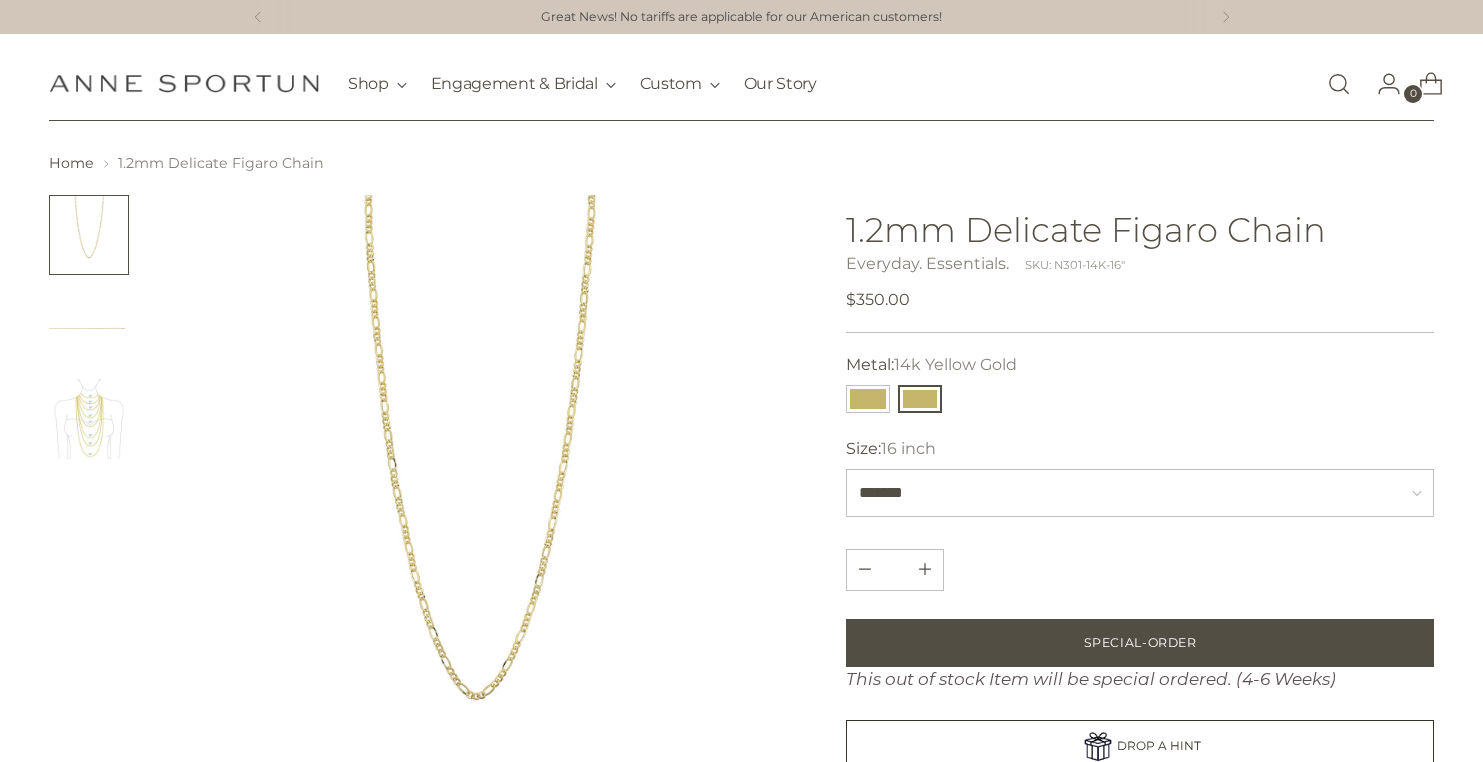 click at bounding box center (89, 419) 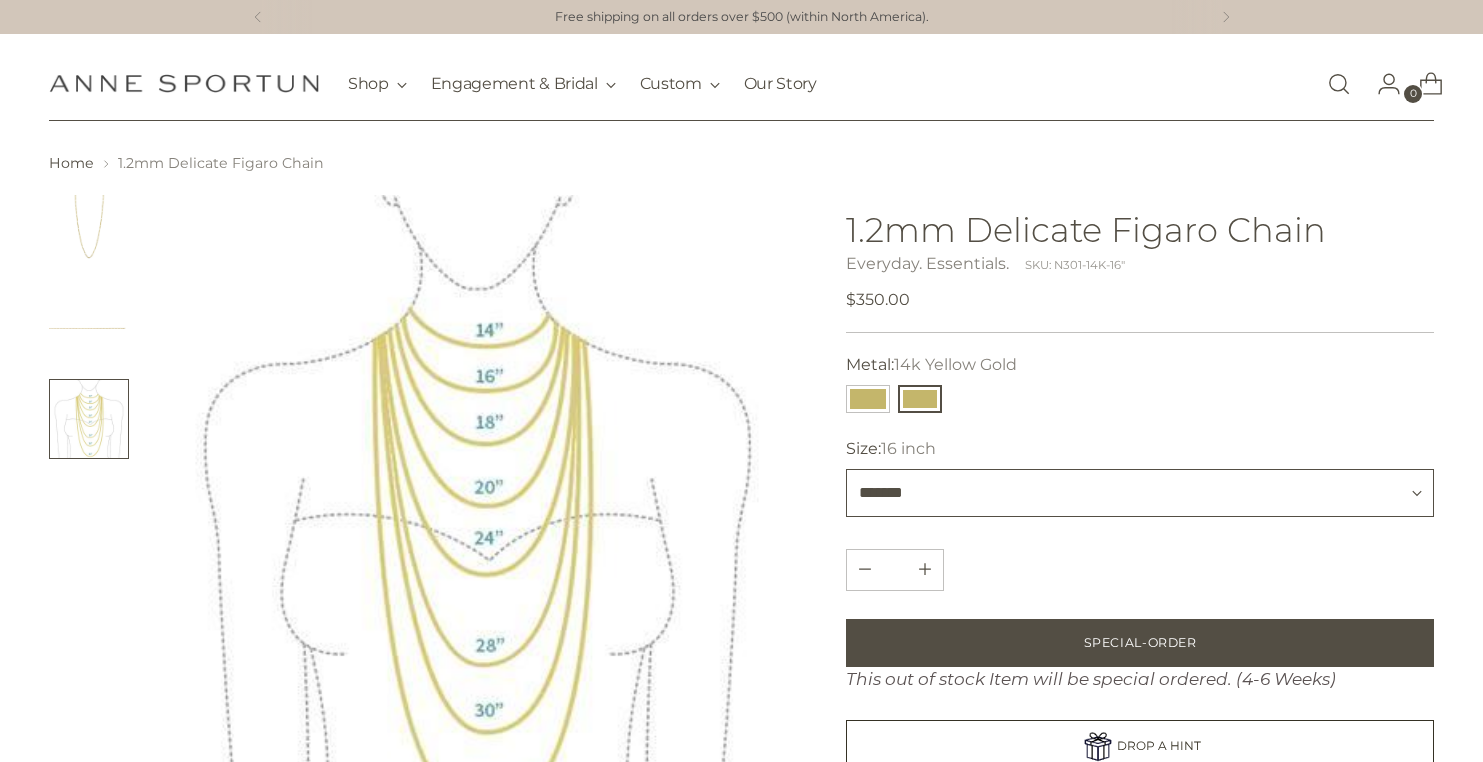 select on "*******" 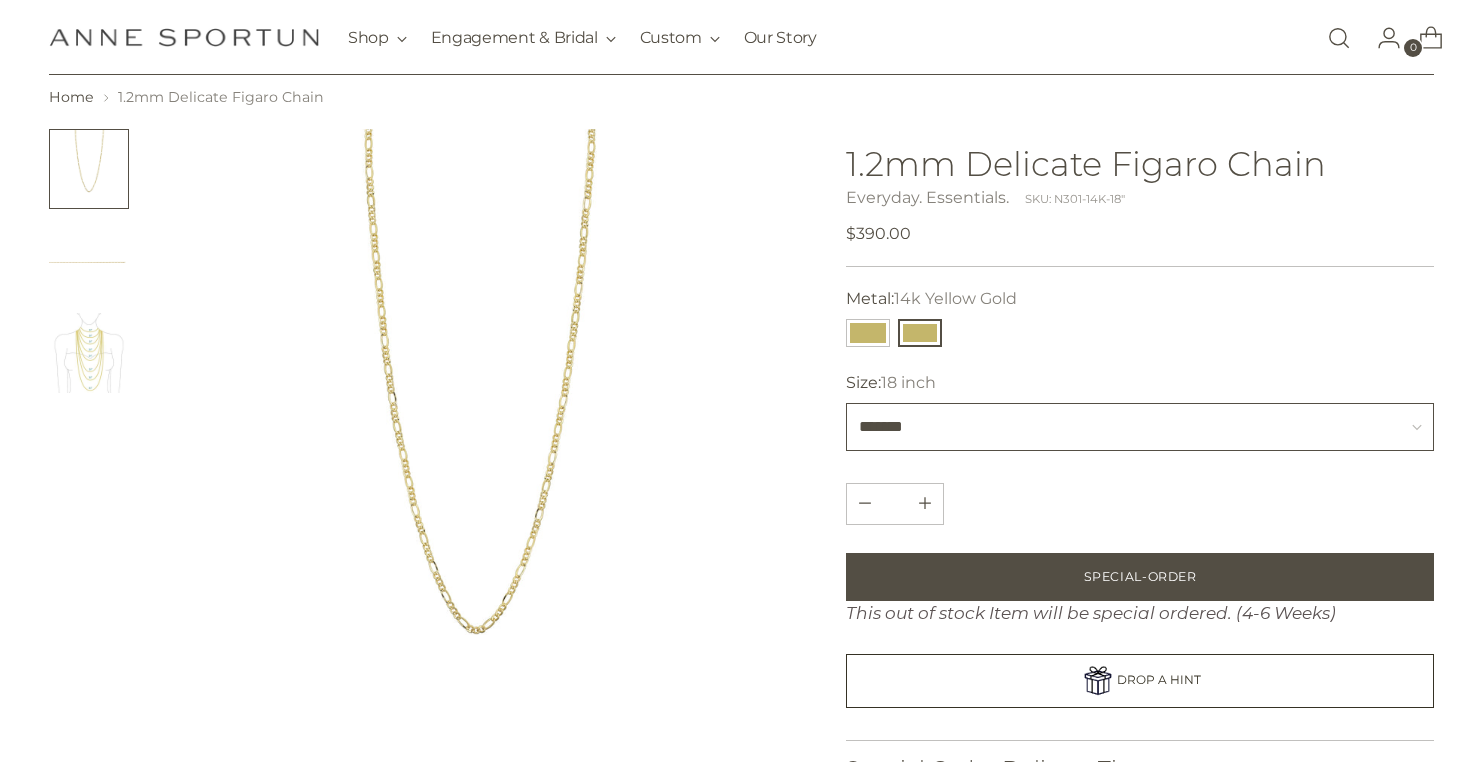 scroll, scrollTop: 66, scrollLeft: 0, axis: vertical 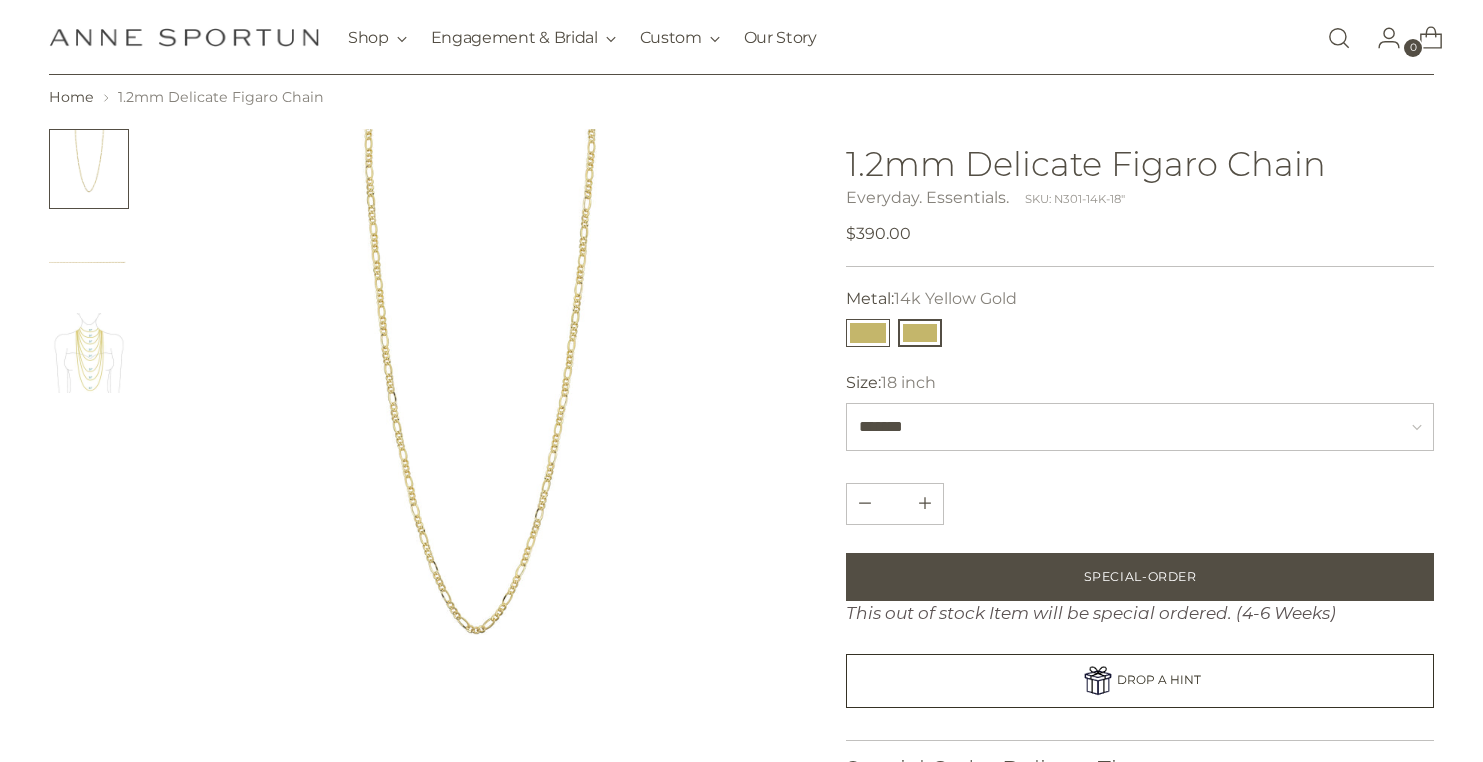 click at bounding box center [868, 333] 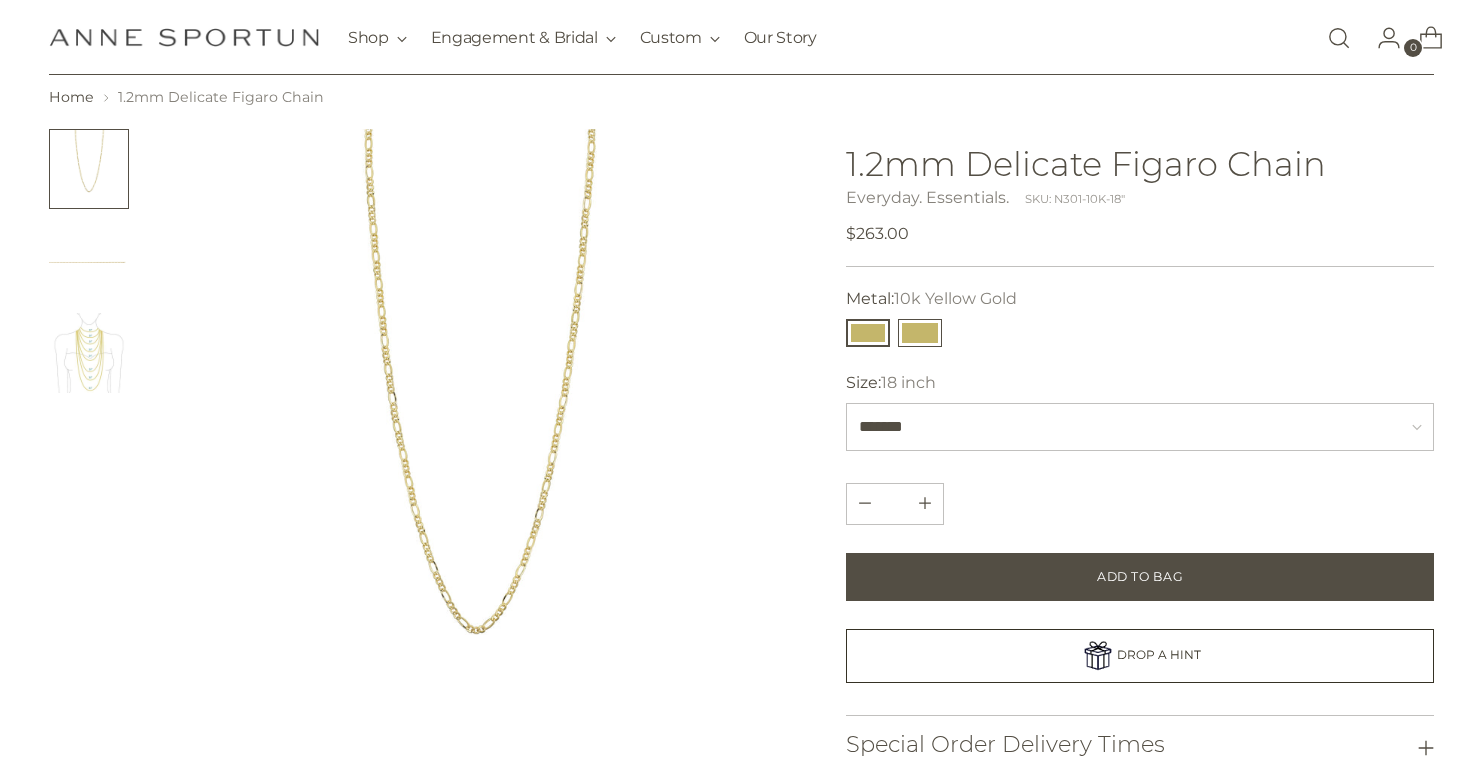 click at bounding box center [920, 333] 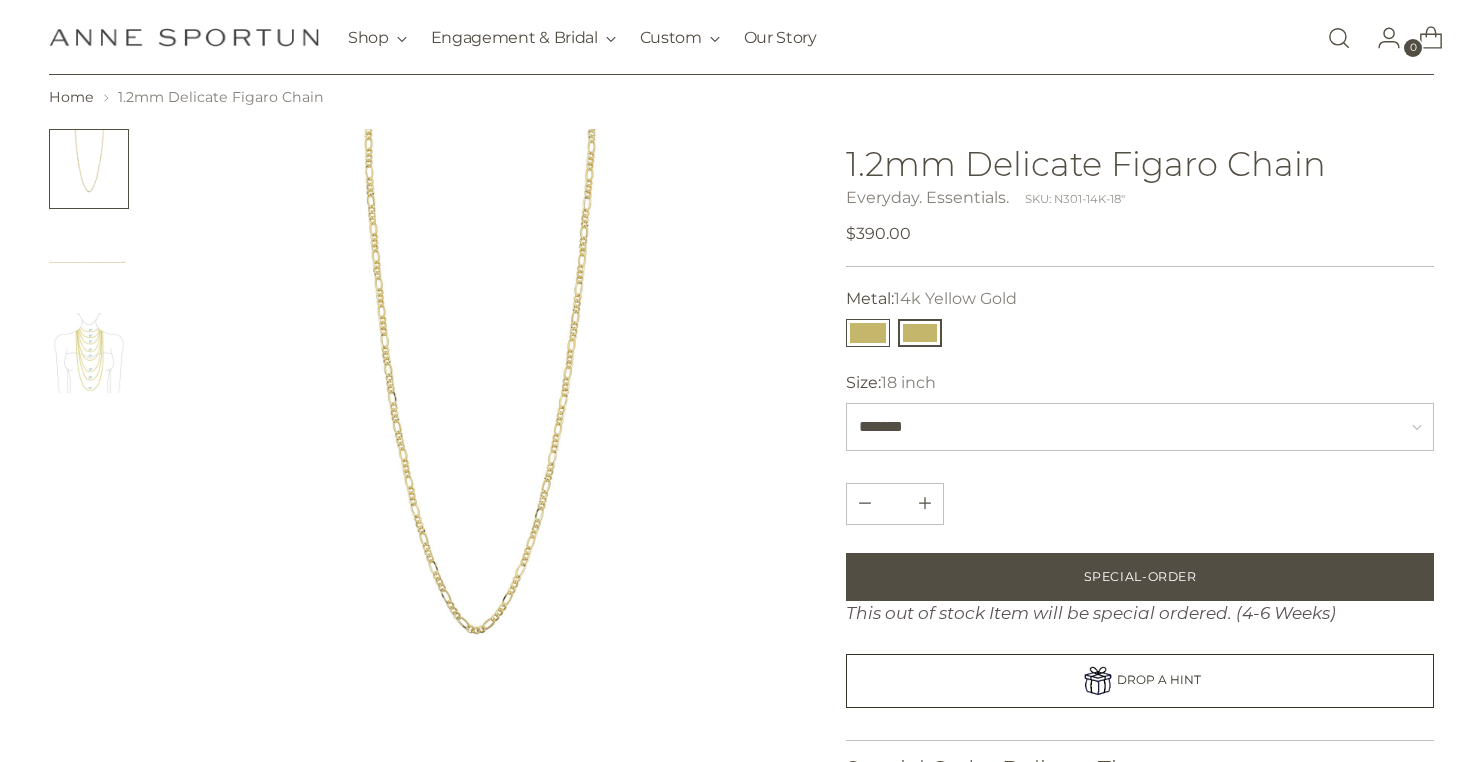 click at bounding box center (868, 333) 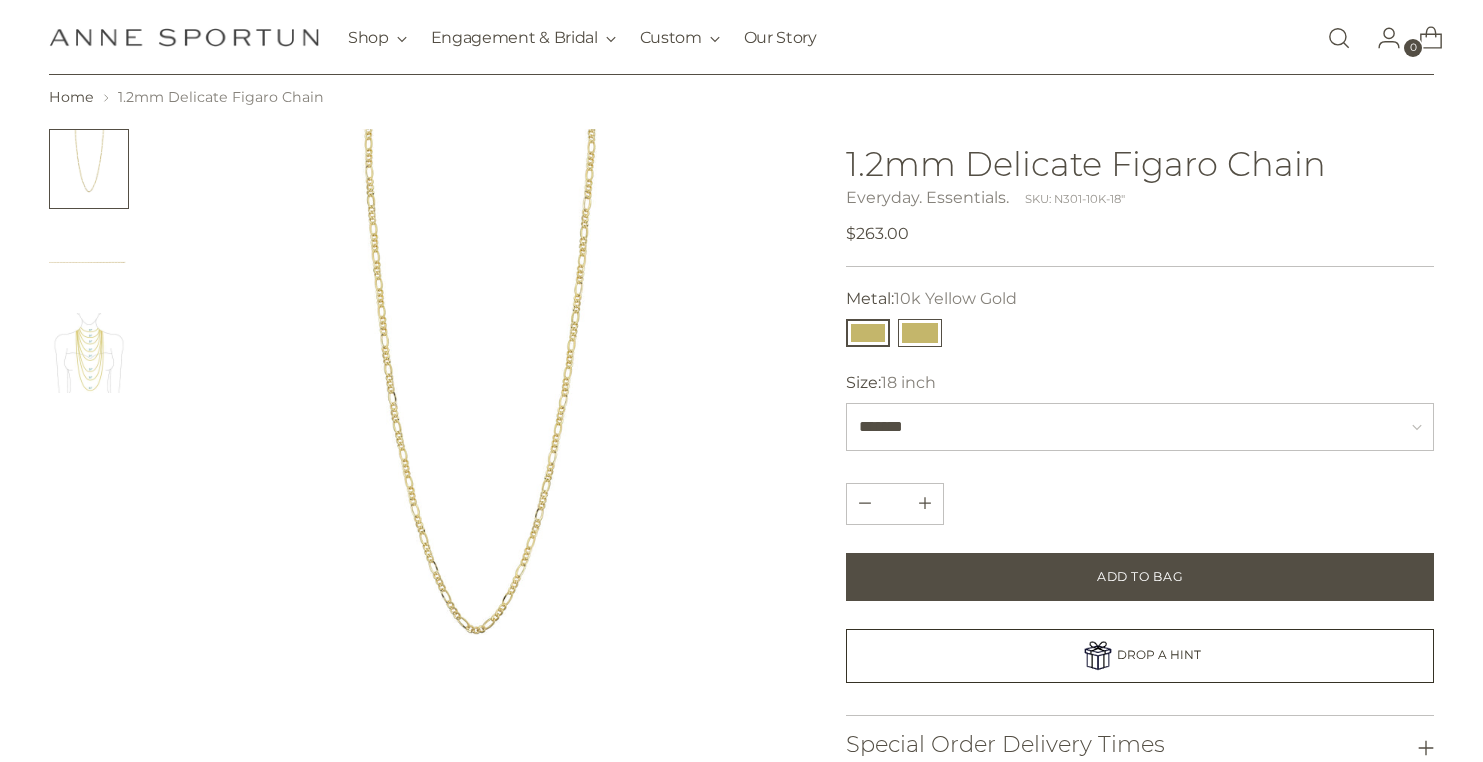 click at bounding box center (920, 333) 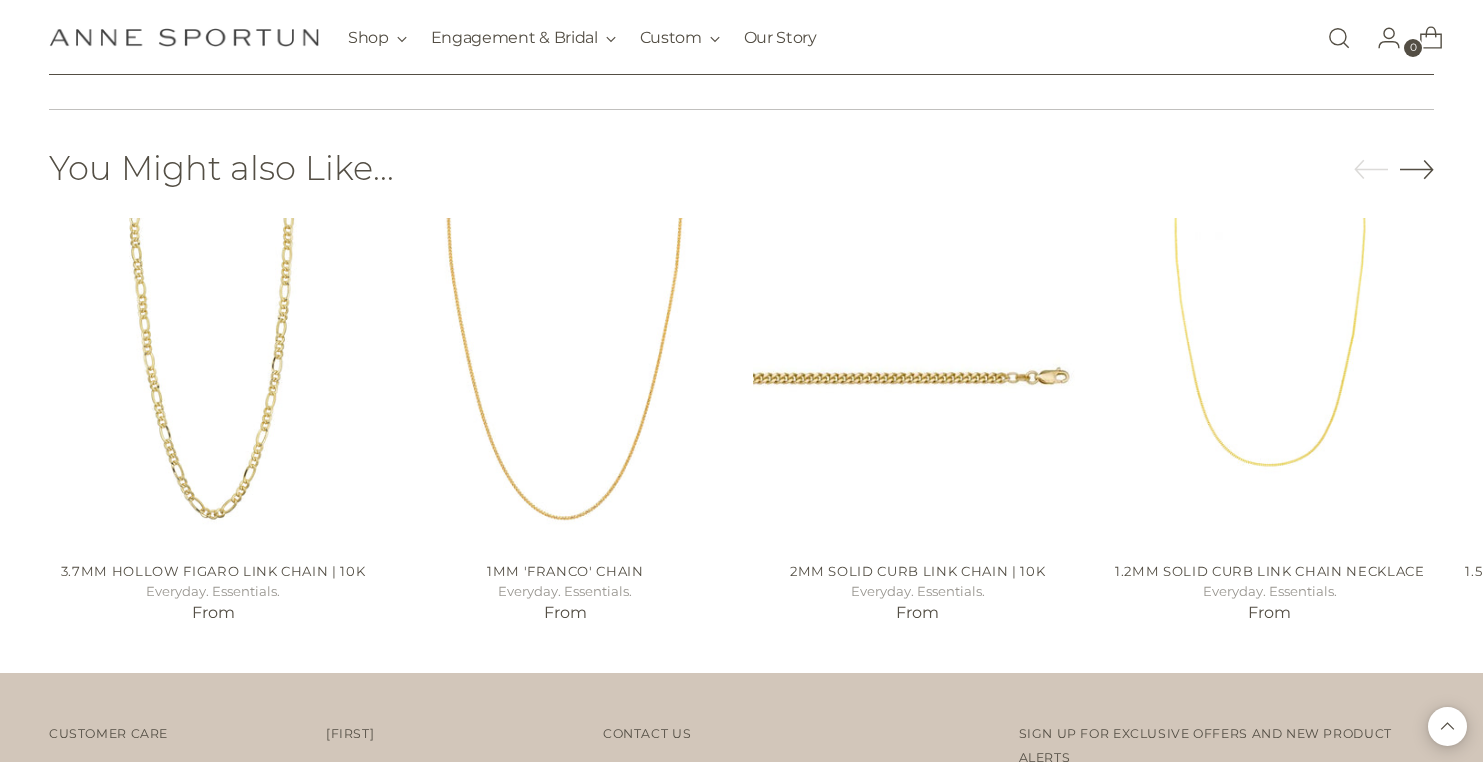 scroll, scrollTop: 1246, scrollLeft: 0, axis: vertical 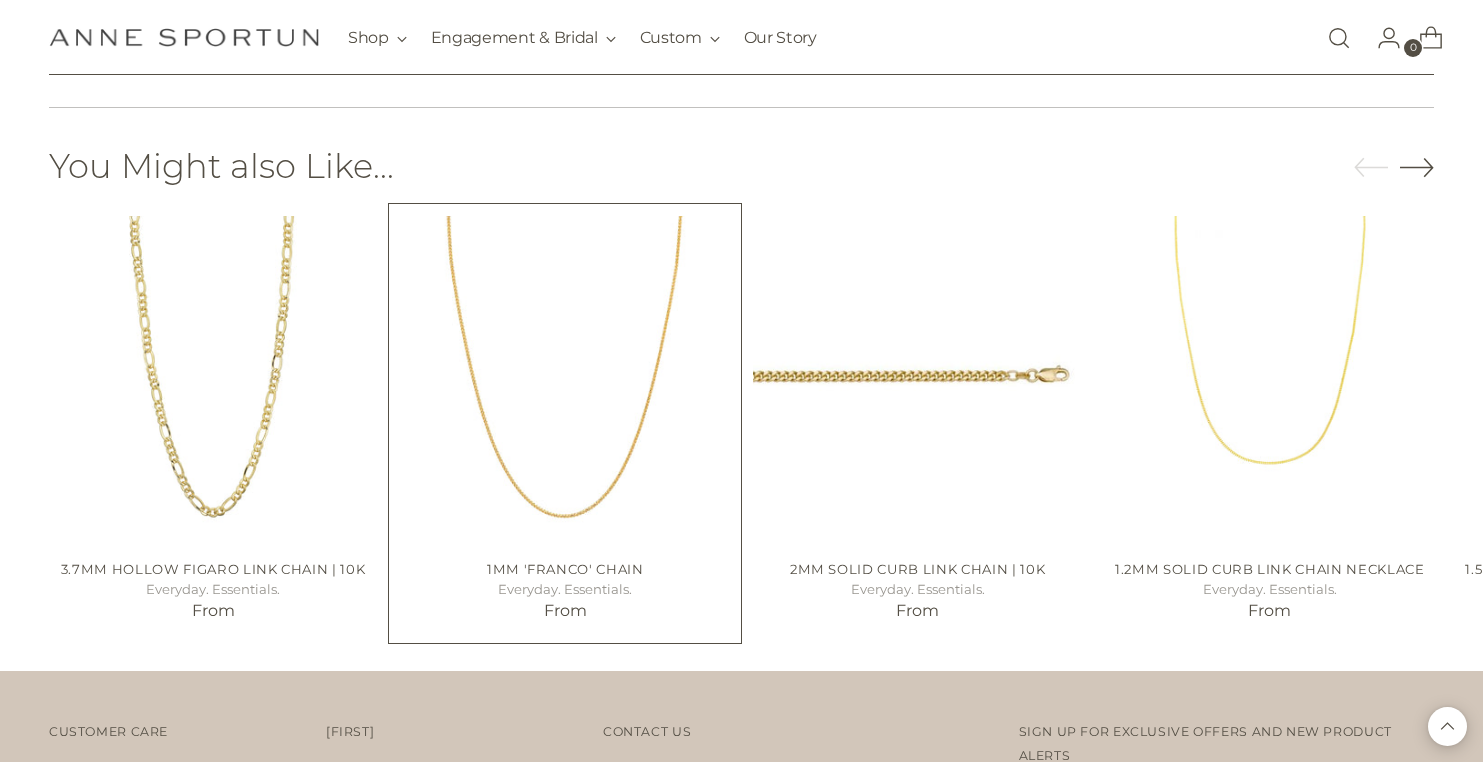 click at bounding box center [565, 424] 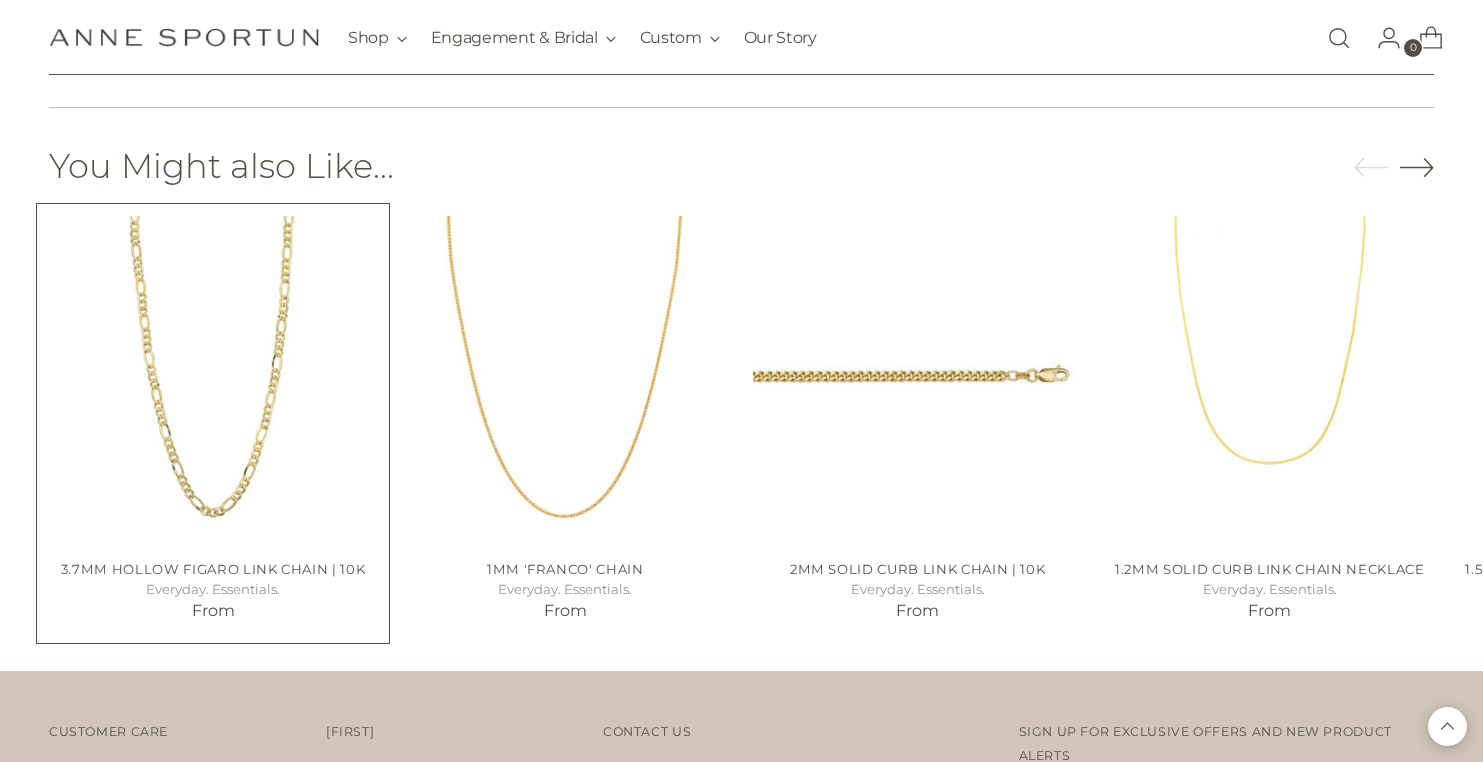 click at bounding box center [0, 0] 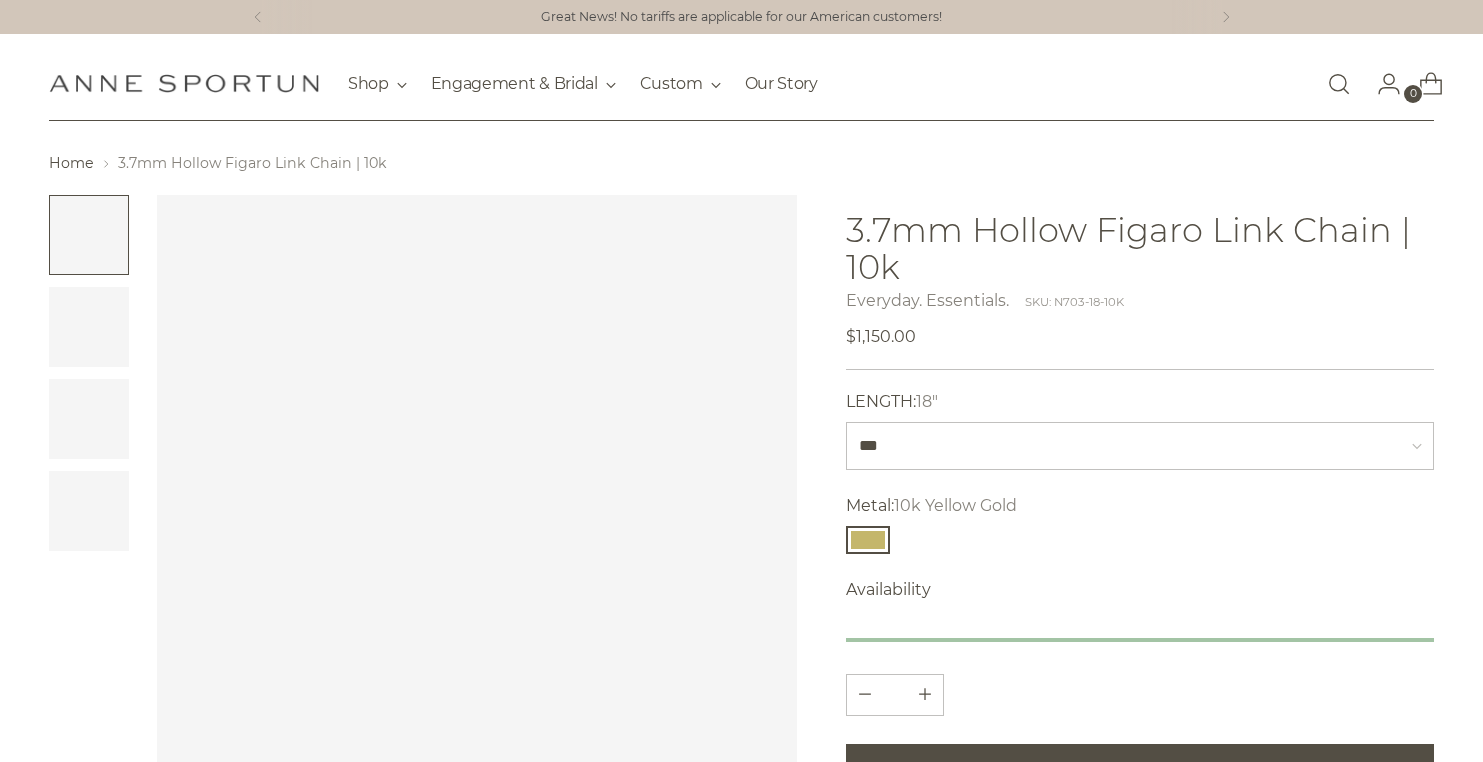 scroll, scrollTop: 0, scrollLeft: 0, axis: both 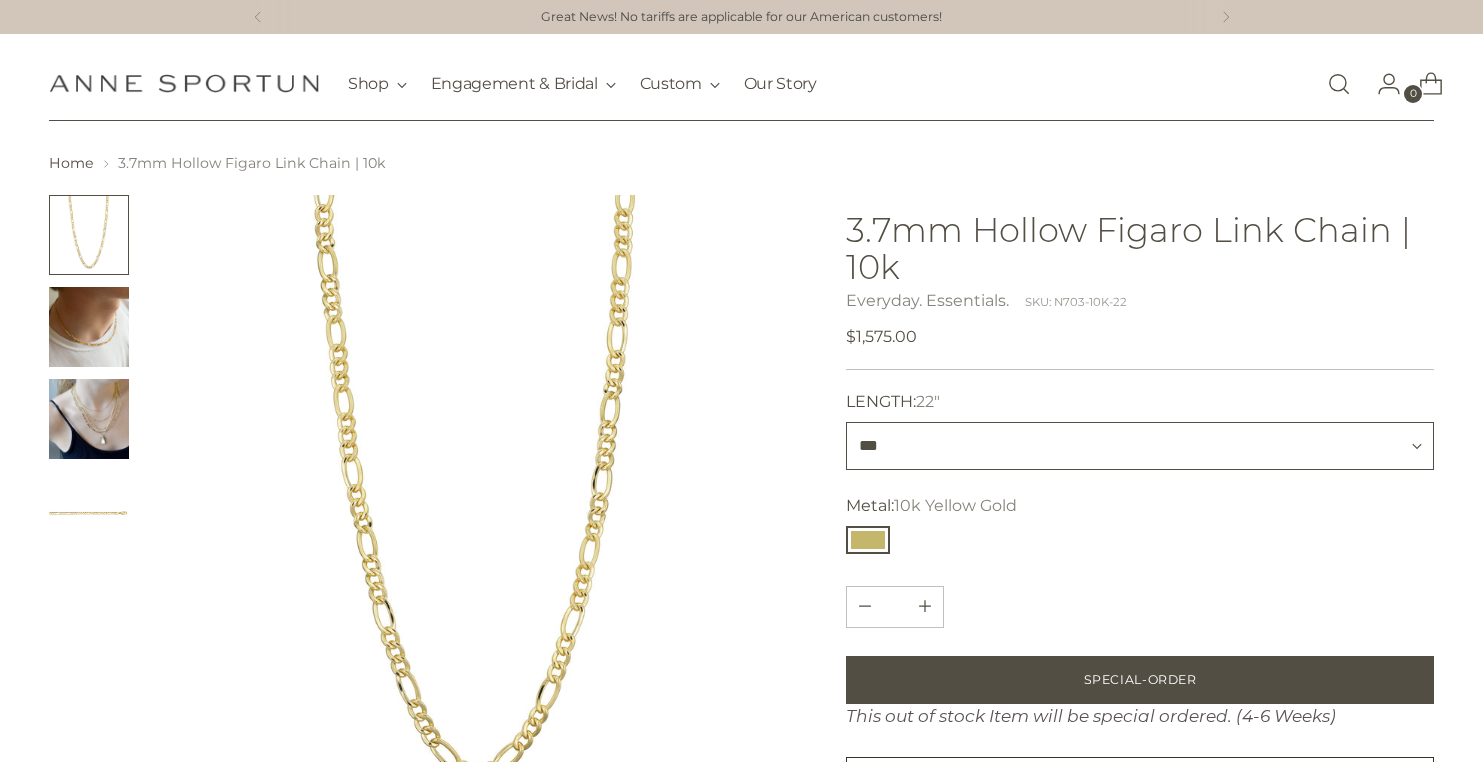 select on "***" 